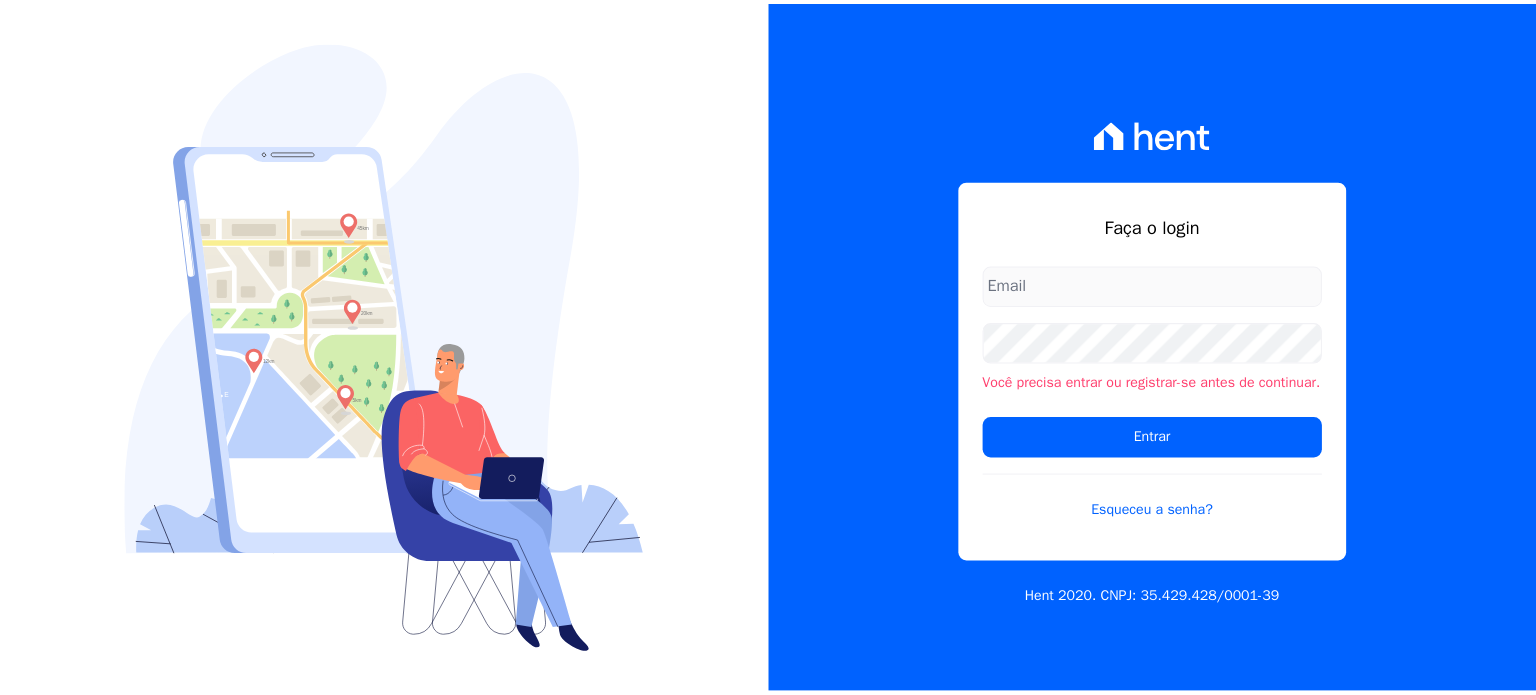 scroll, scrollTop: 0, scrollLeft: 0, axis: both 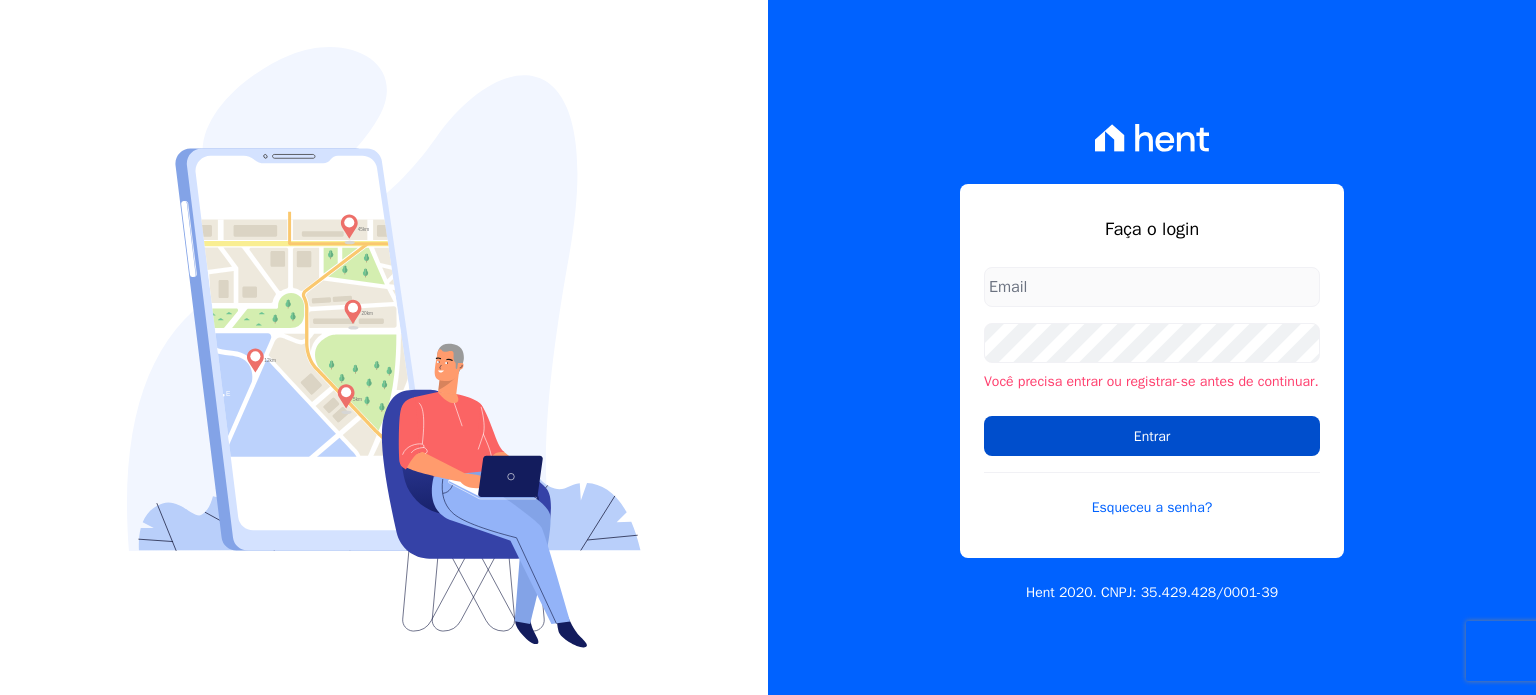 type on "[EMAIL_ADDRESS][DOMAIN_NAME]" 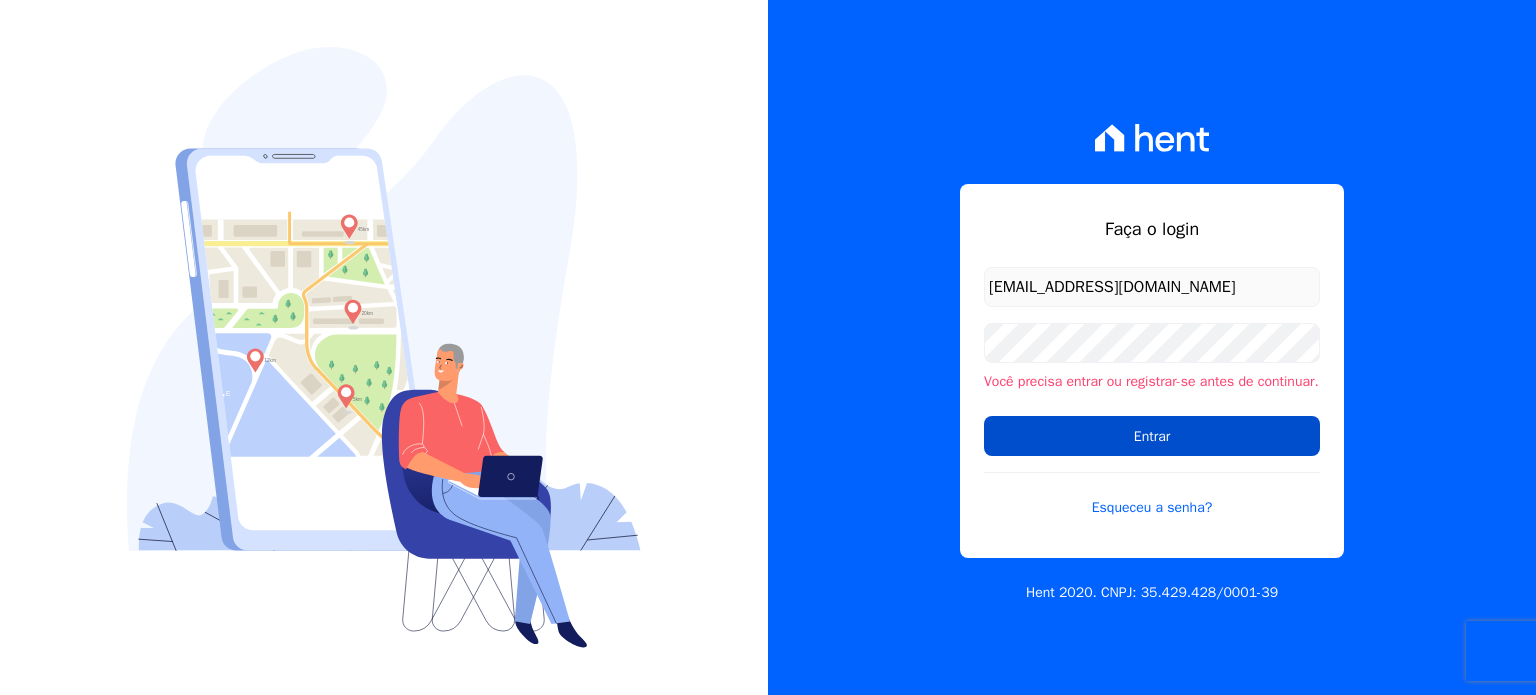 click on "Entrar" at bounding box center [1152, 436] 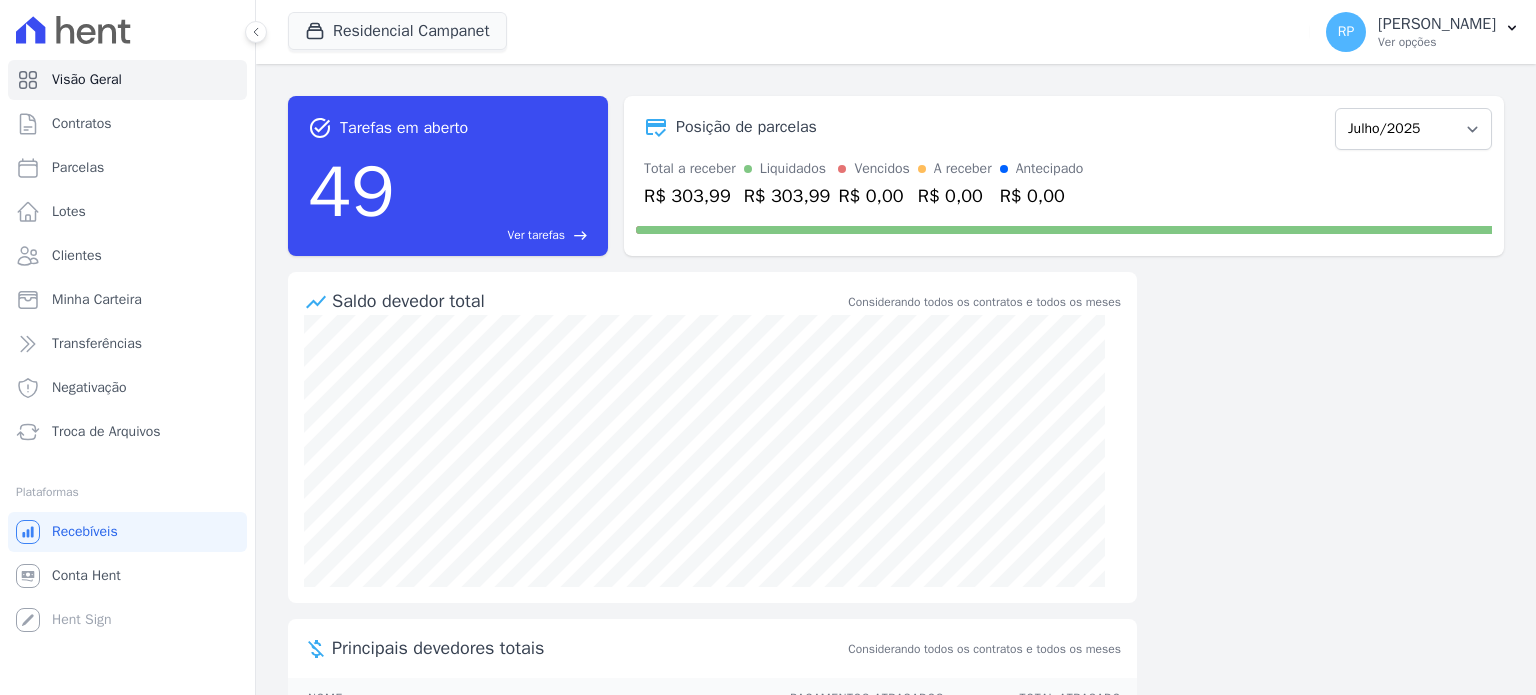 scroll, scrollTop: 0, scrollLeft: 0, axis: both 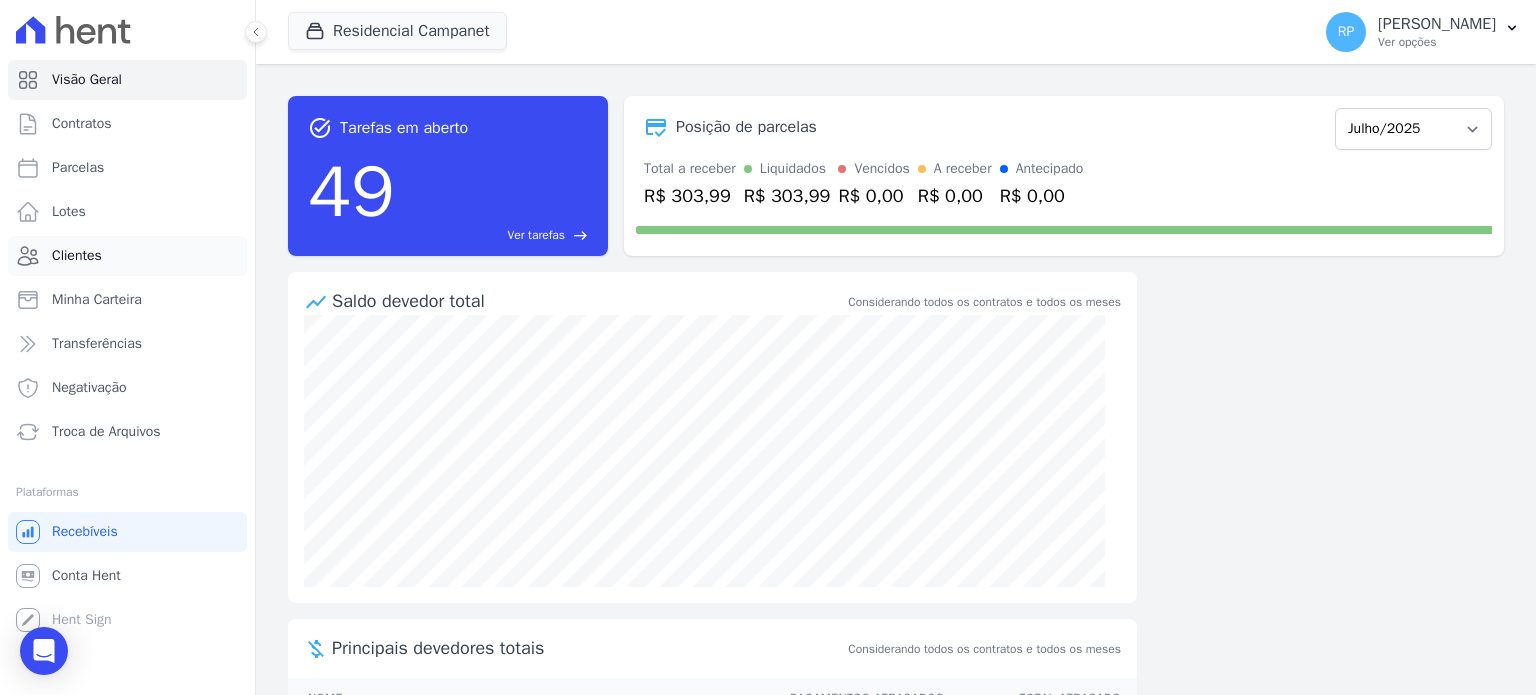 click on "Clientes" at bounding box center [127, 256] 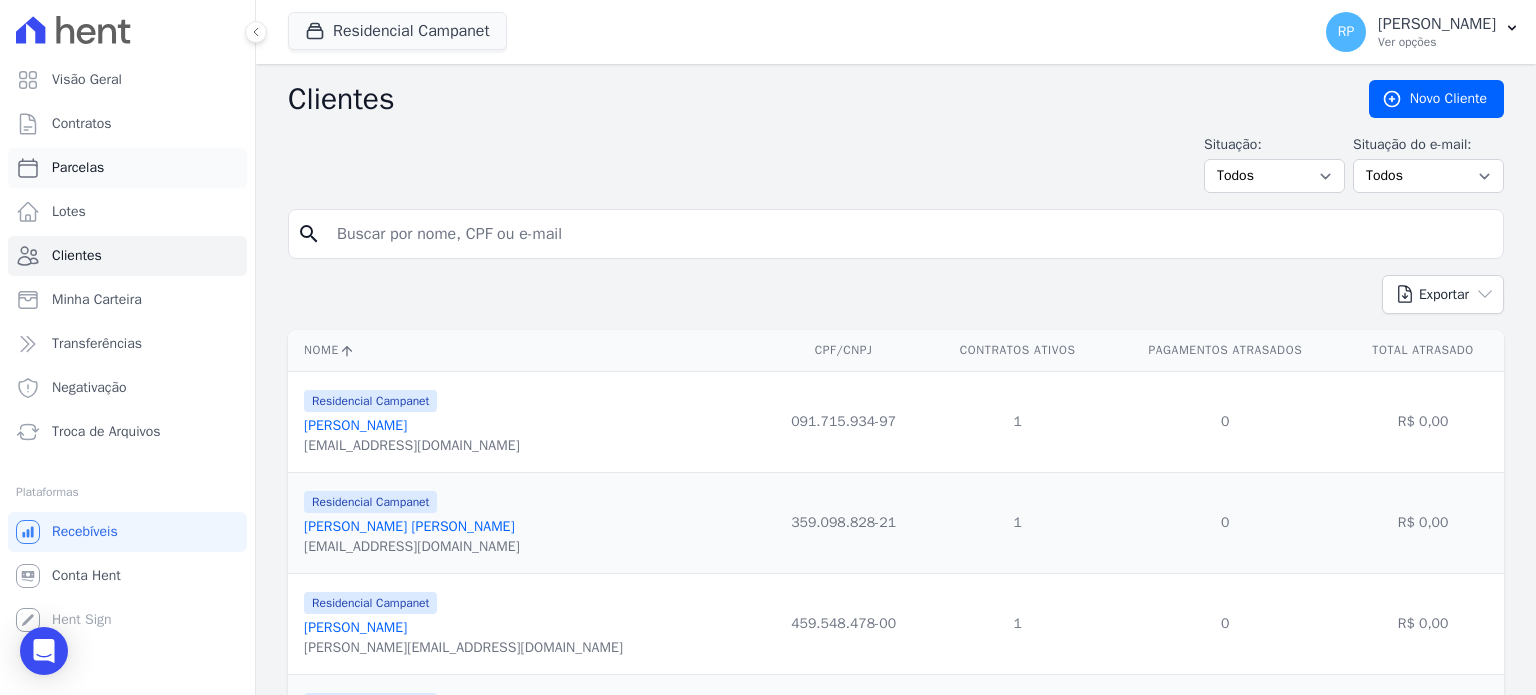 click on "Parcelas" at bounding box center [127, 168] 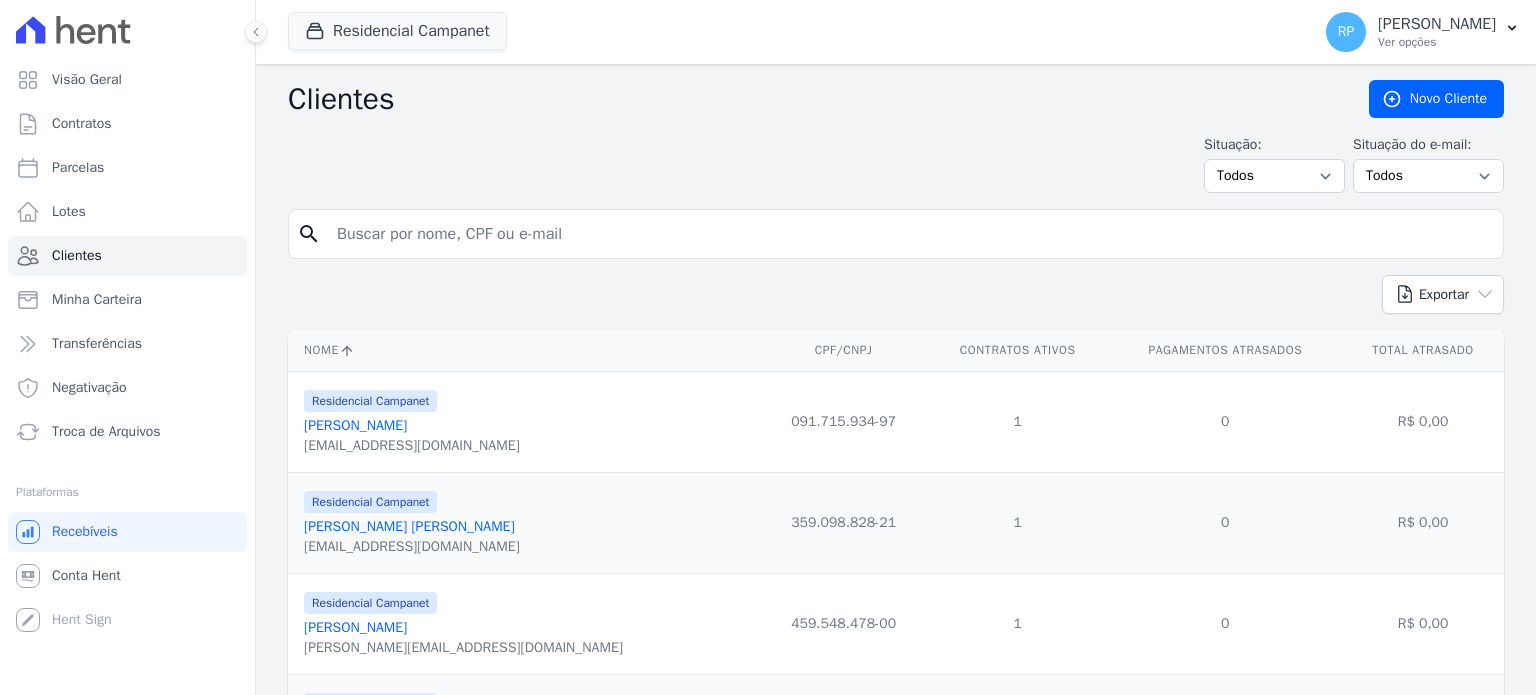select 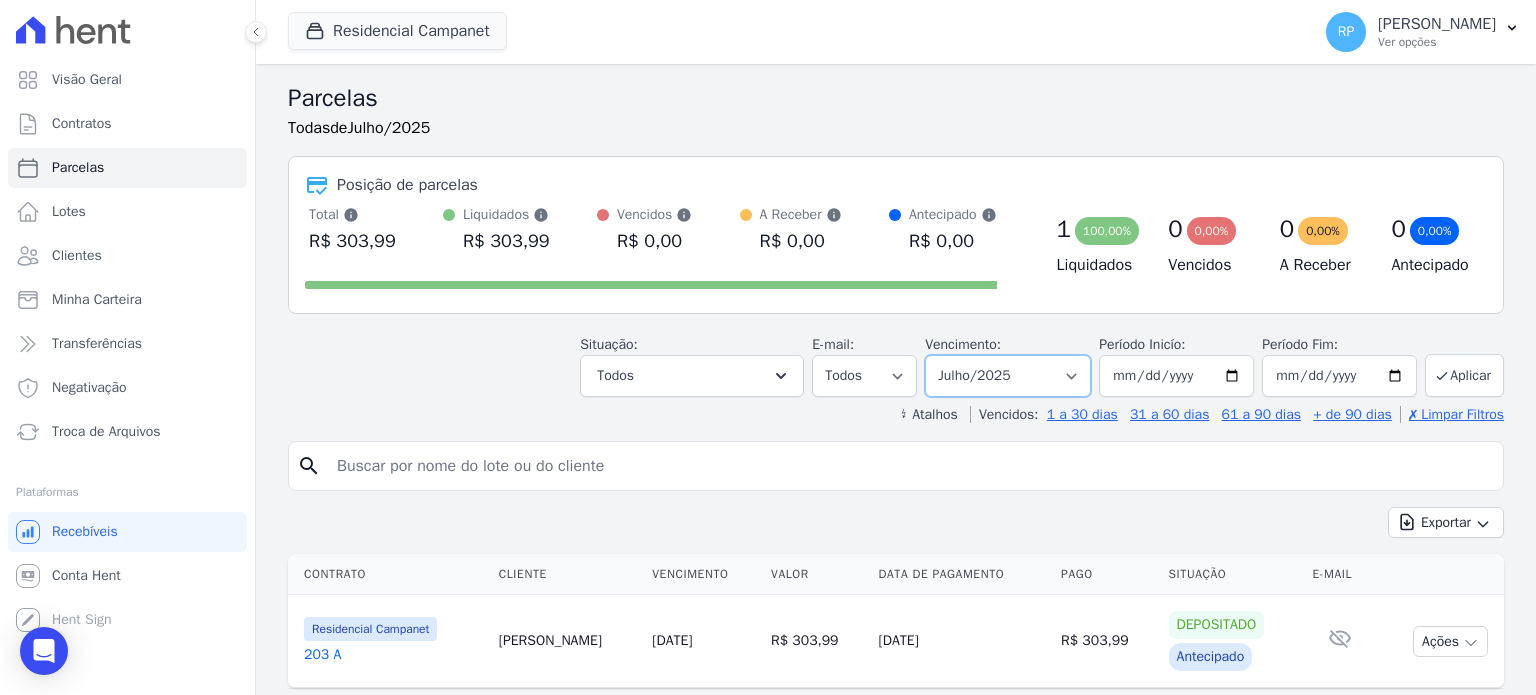 click on "Filtrar por período
────────
Todos os meses
Outubro/2022
Novembro/2022
Dezembro/2022
Janeiro/2023
Fevereiro/2023
Março/2023
Abril/2023
Maio/2023
Junho/2023
Julho/2023
Agosto/2023
Setembro/2023
Outubro/2023
Novembro/2023
Dezembro/2023
Janeiro/2024
Fevereiro/2024
Março/2024
Abril/2024
Maio/2024
Junho/2024
Julho/2024
Agosto/2024
Setembro/2024
Outubro/2024
Novembro/2024
Dezembro/2024
Janeiro/2025
Fevereiro/2025
Março/2025
Abril/2025
Maio/2025
Junho/2025
Julho/2025
Agosto/2025
Setembro/2025
Outubro/2025
Novembro/2025
Dezembro/2025
Janeiro/2026
Fevereiro/2026
Março/2026" at bounding box center (1008, 376) 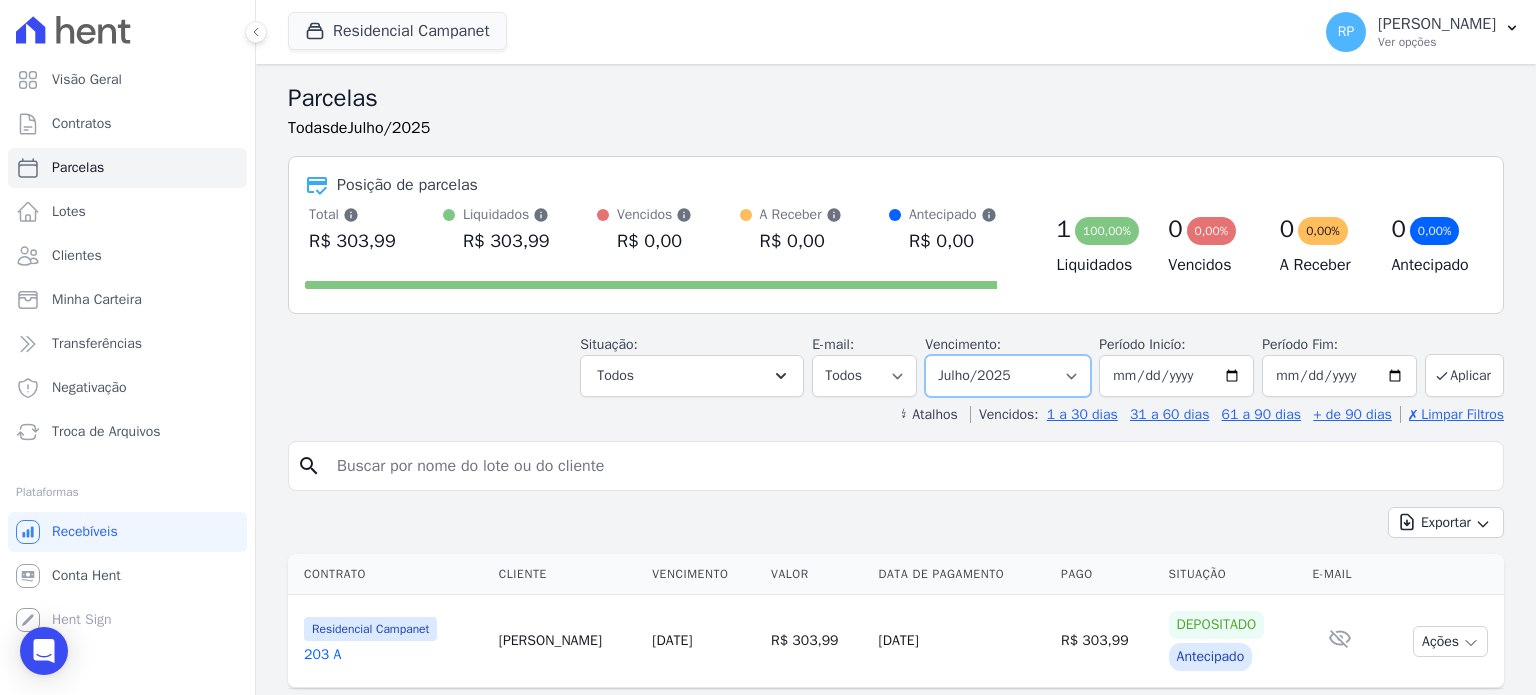 select on "all" 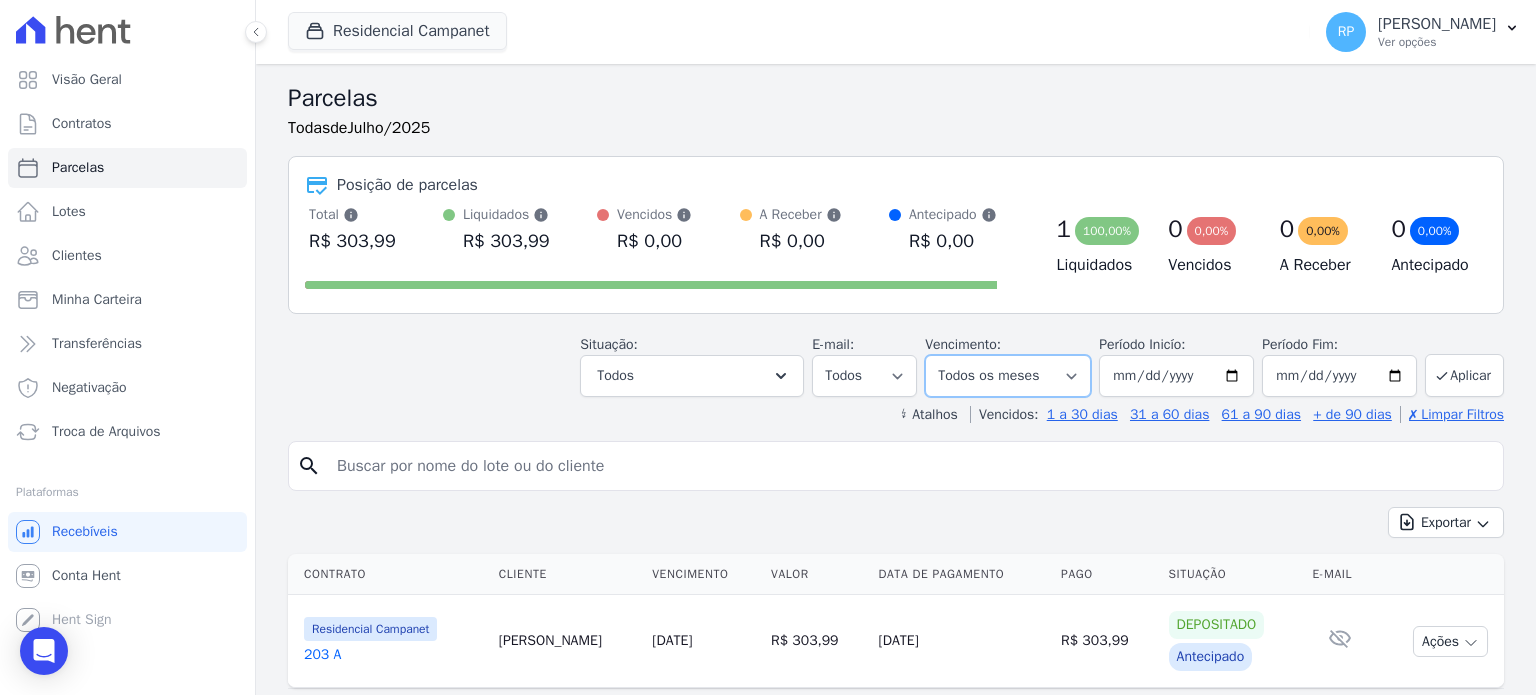 click on "Filtrar por período
────────
Todos os meses
Outubro/2022
Novembro/2022
Dezembro/2022
Janeiro/2023
Fevereiro/2023
Março/2023
Abril/2023
Maio/2023
Junho/2023
Julho/2023
Agosto/2023
Setembro/2023
Outubro/2023
Novembro/2023
Dezembro/2023
Janeiro/2024
Fevereiro/2024
Março/2024
Abril/2024
Maio/2024
Junho/2024
Julho/2024
Agosto/2024
Setembro/2024
Outubro/2024
Novembro/2024
Dezembro/2024
Janeiro/2025
Fevereiro/2025
Março/2025
Abril/2025
Maio/2025
Junho/2025
Julho/2025
Agosto/2025
Setembro/2025
Outubro/2025
Novembro/2025
Dezembro/2025
Janeiro/2026
Fevereiro/2026
Março/2026" at bounding box center (1008, 376) 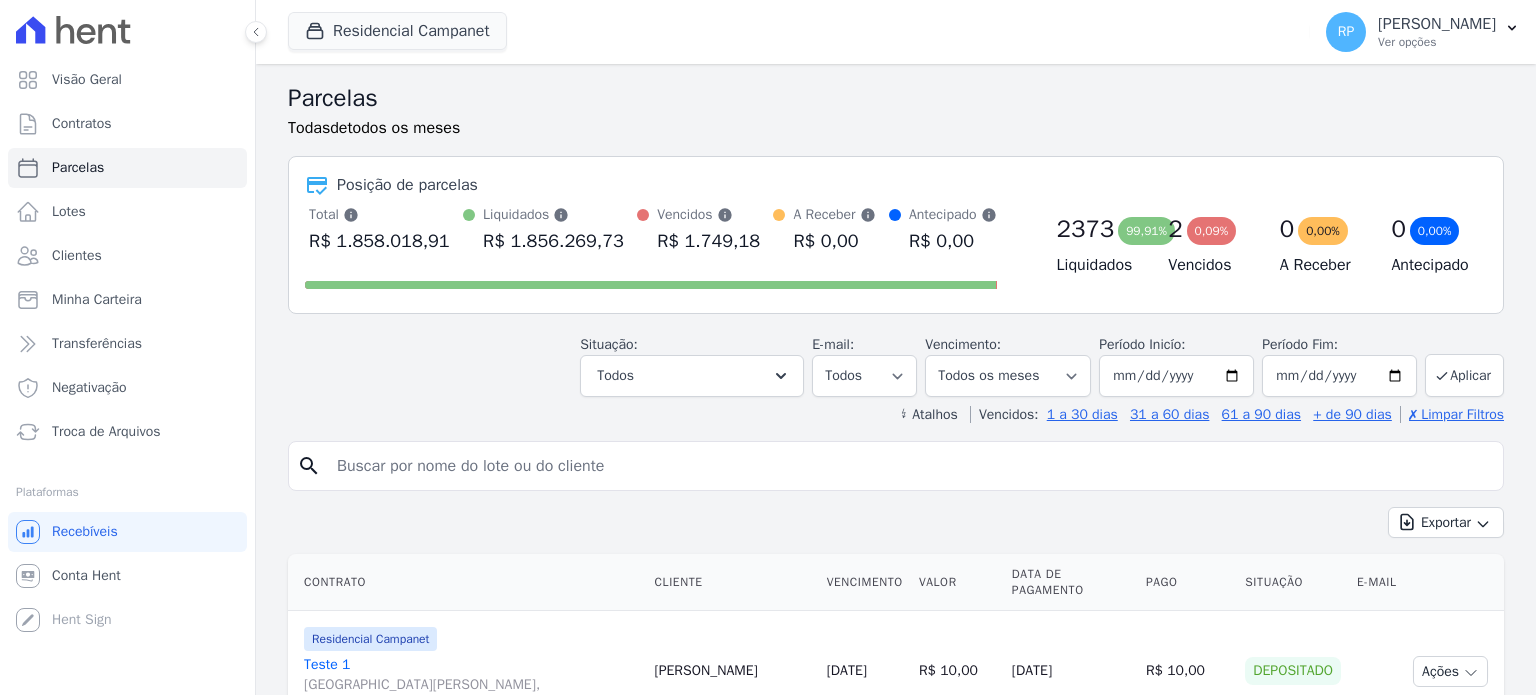select 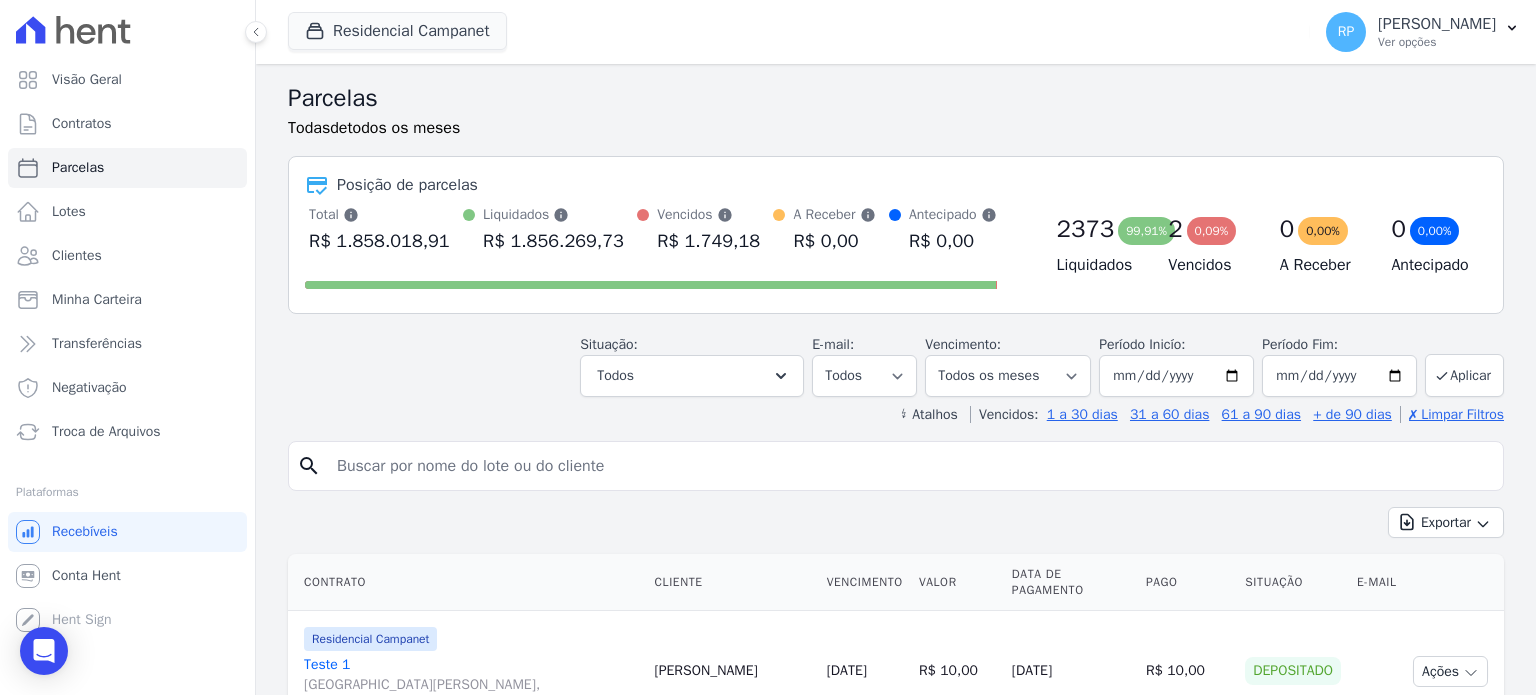 click on "Residencial Campanet" at bounding box center (397, 32) 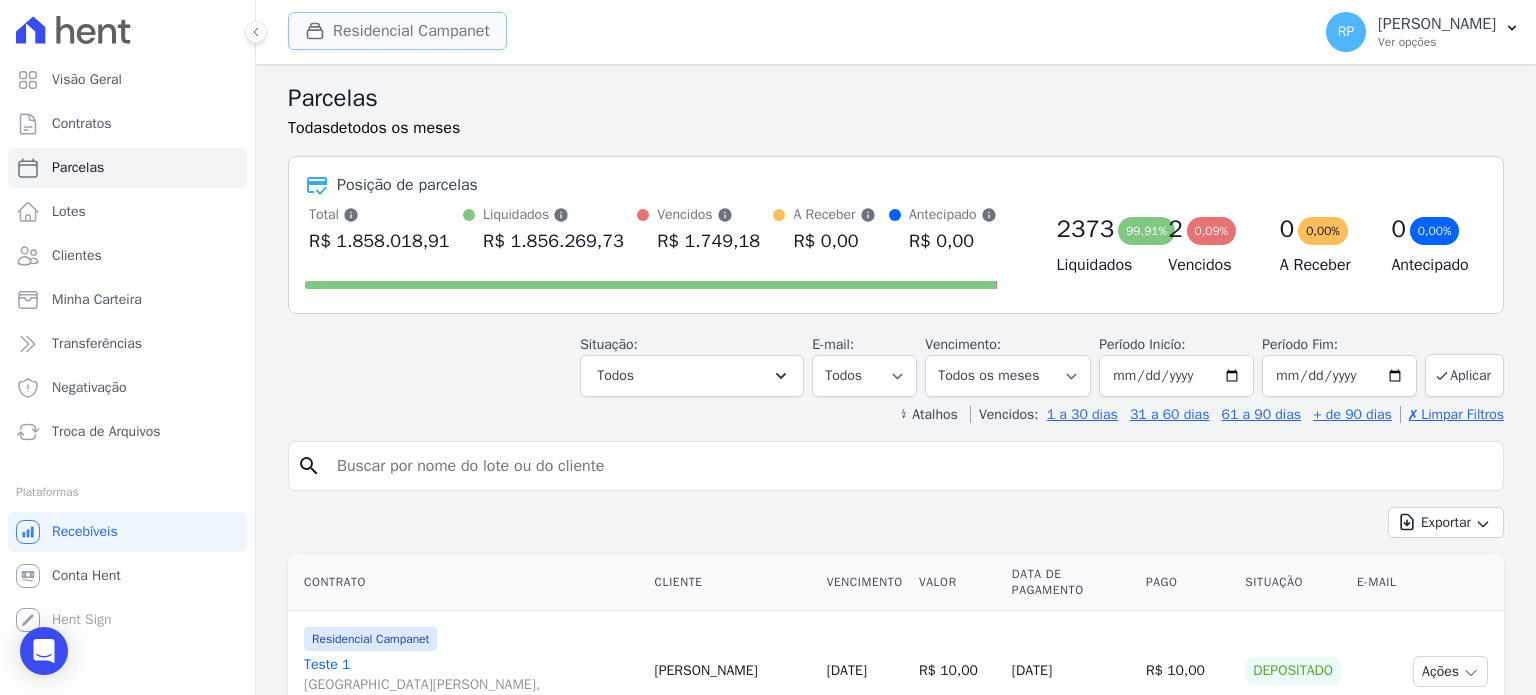 click on "Residencial Campanet" at bounding box center (397, 31) 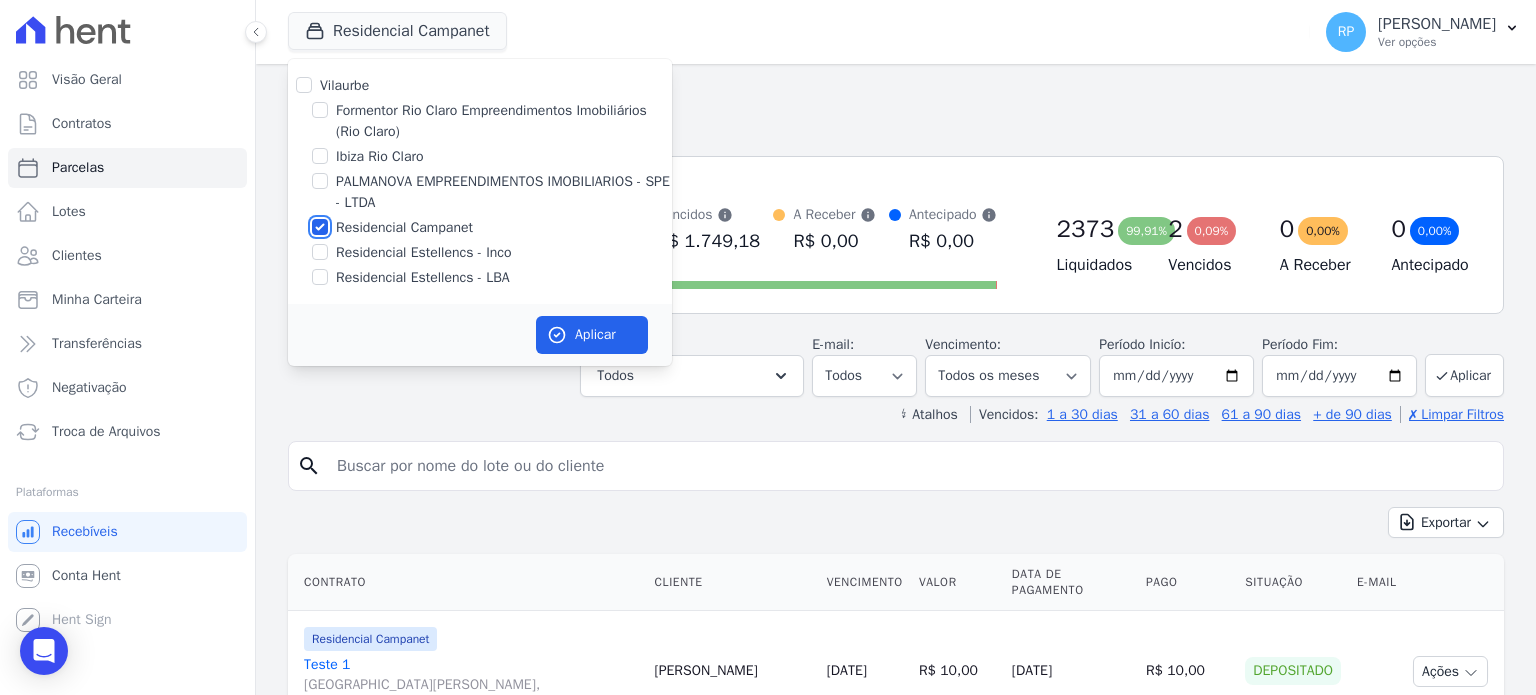 click on "Residencial Campanet" at bounding box center [320, 227] 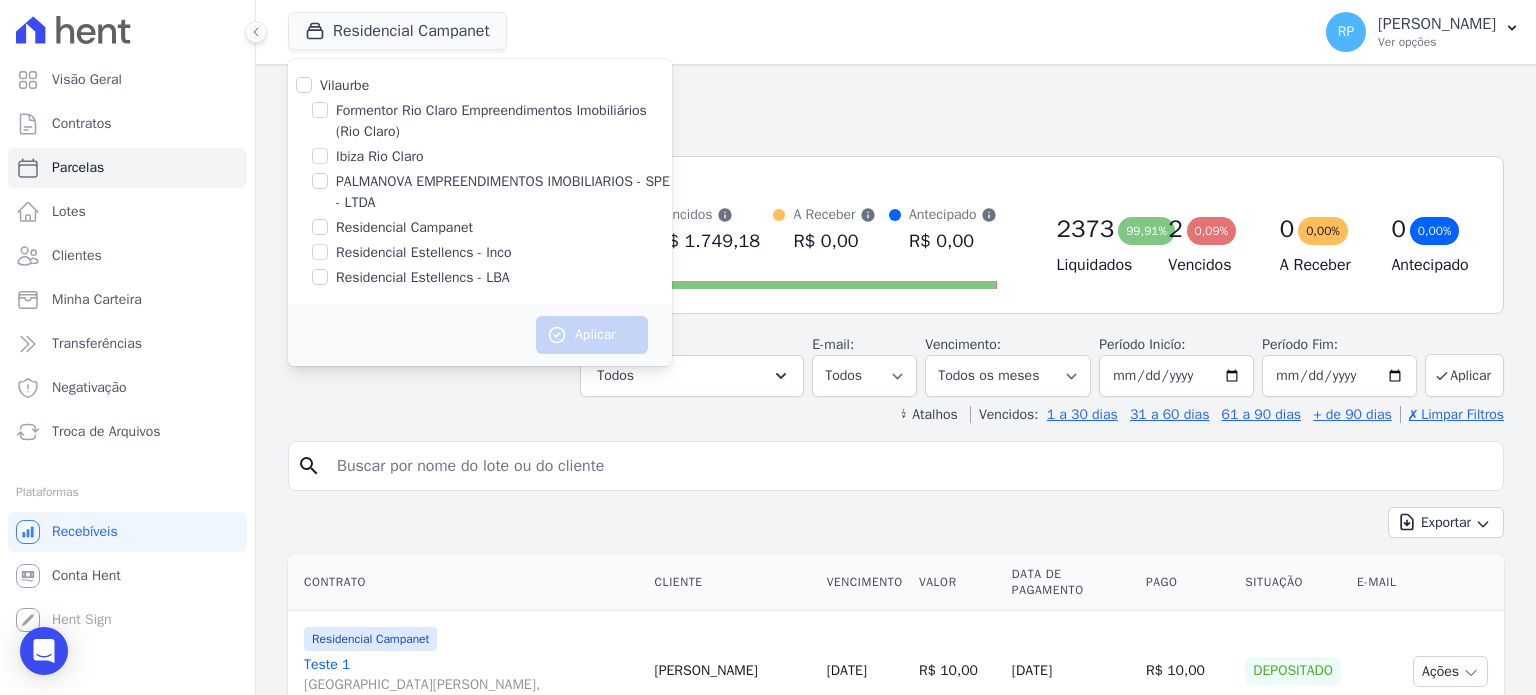 click on "Residencial Estellencs - LBA" at bounding box center [423, 277] 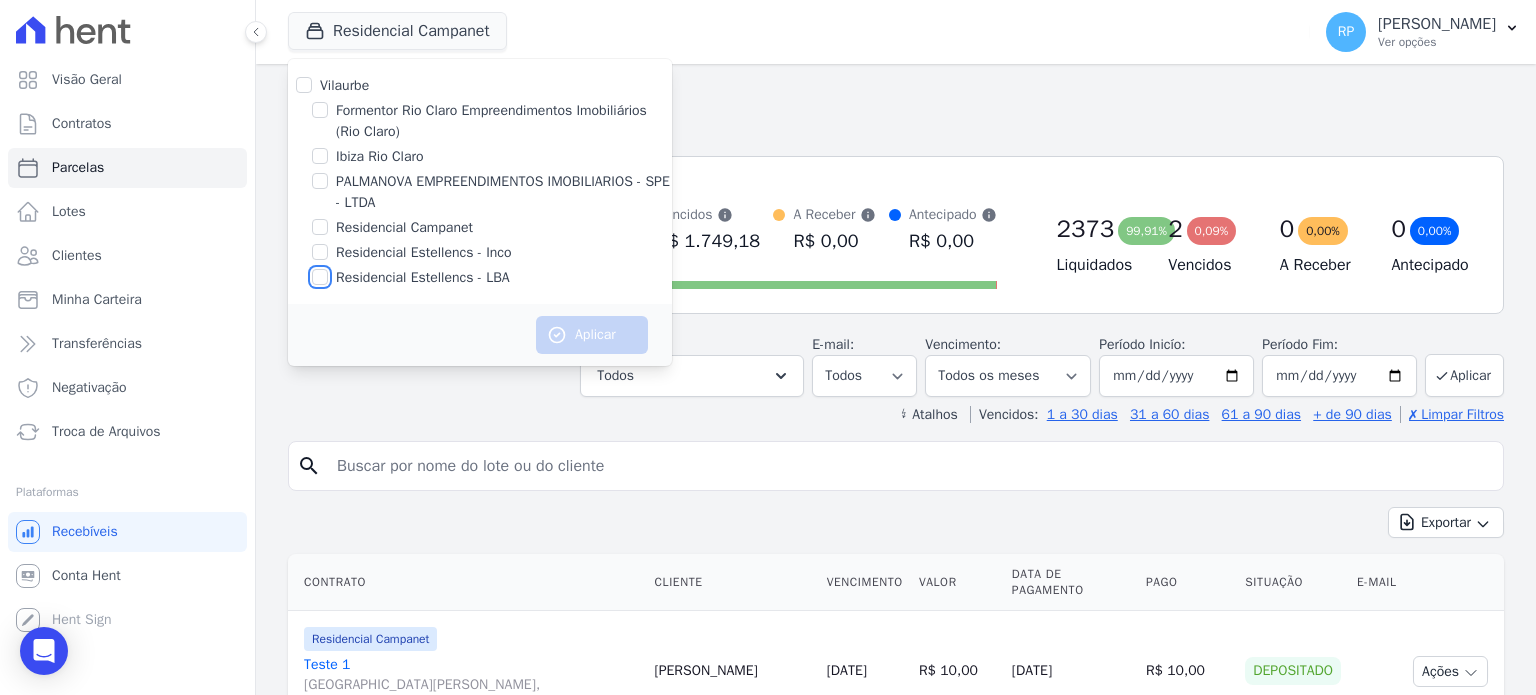 checkbox on "true" 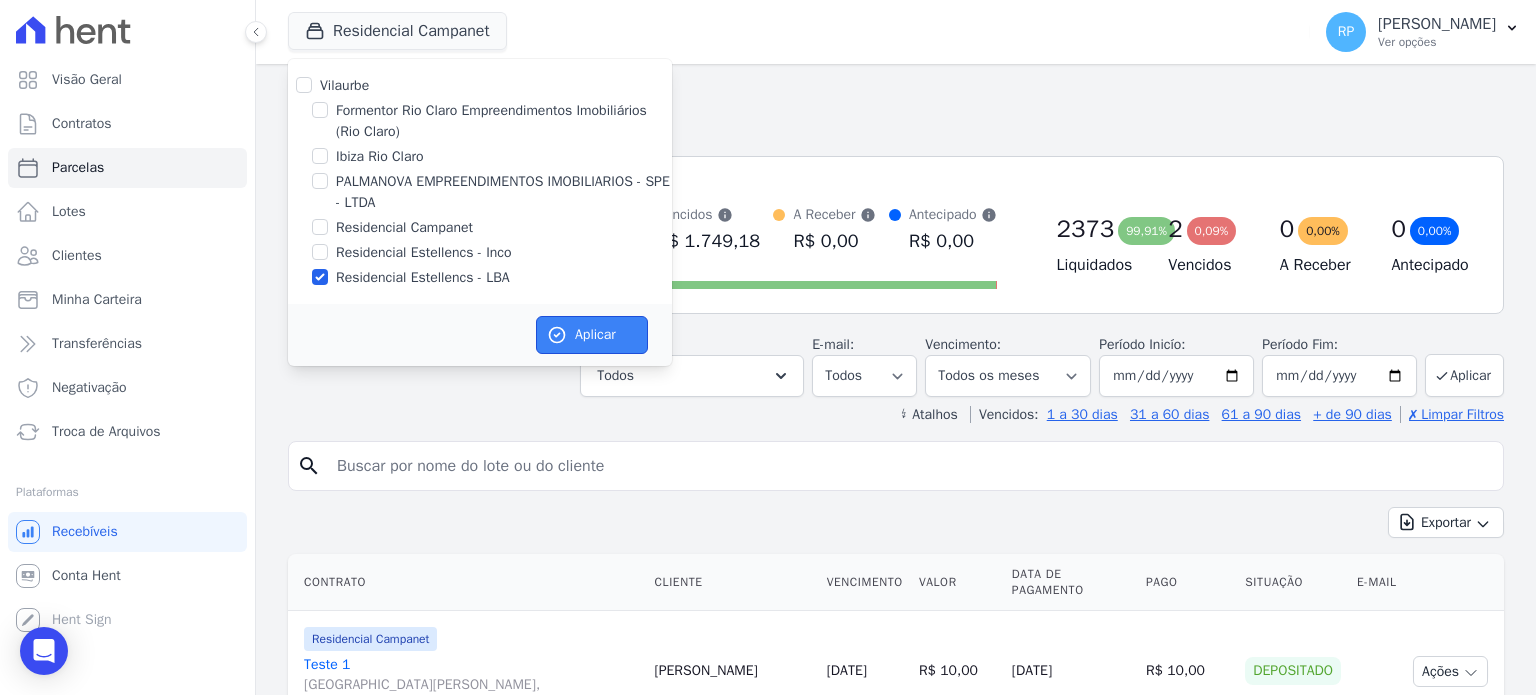 click on "Aplicar" at bounding box center [592, 335] 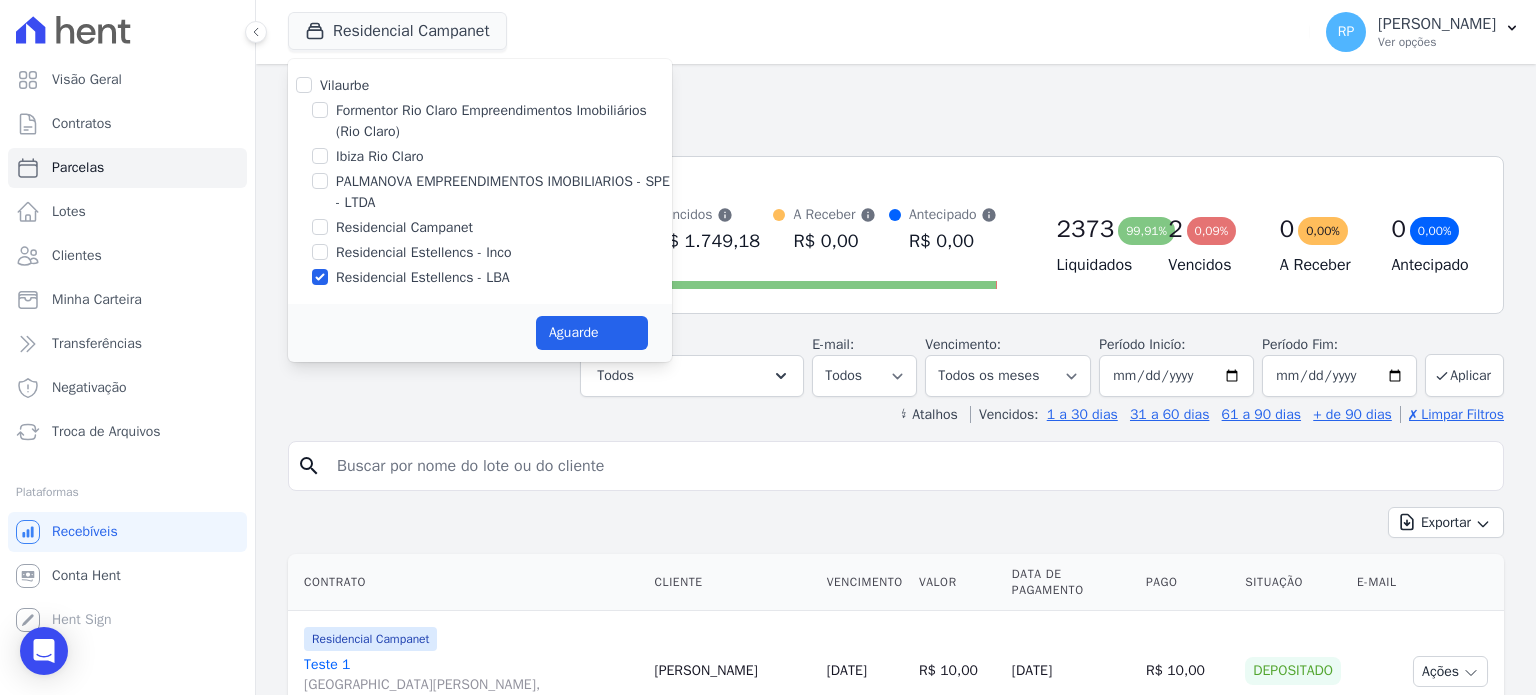 select 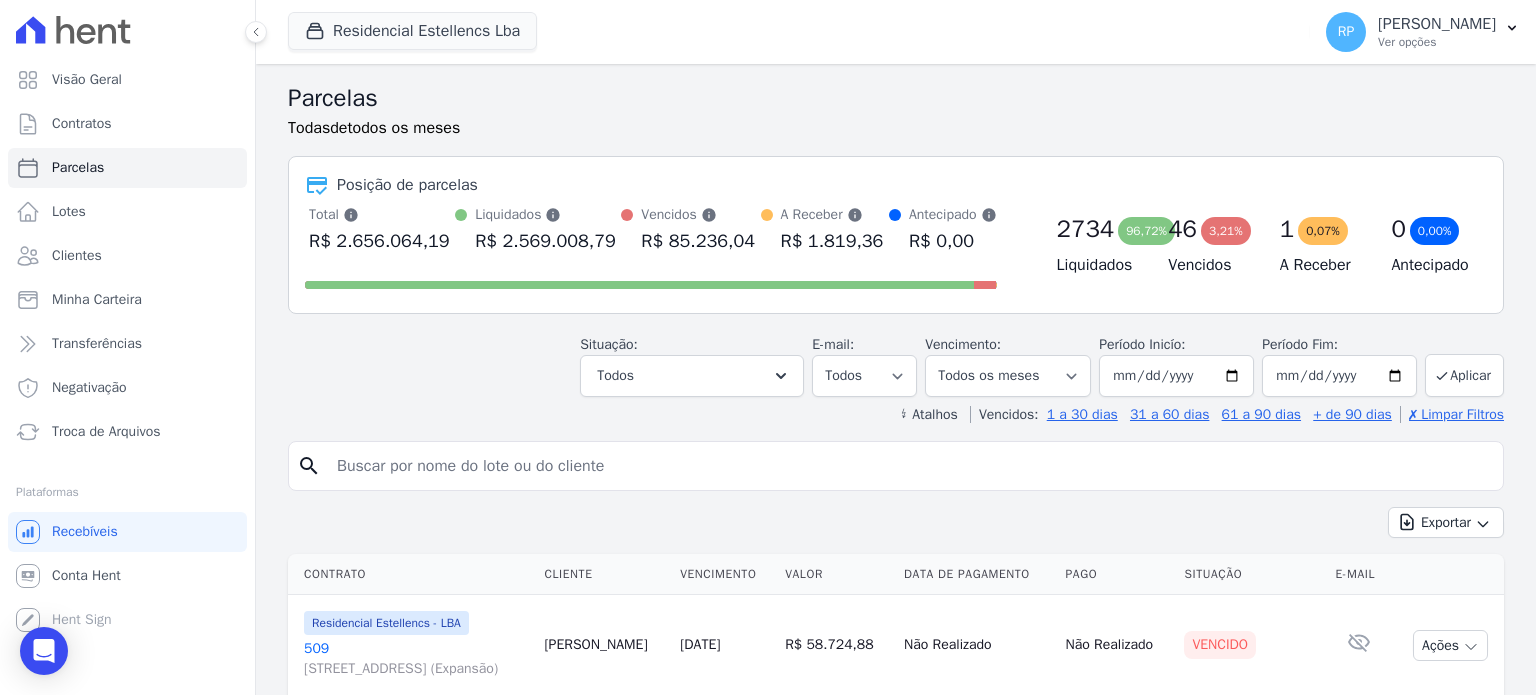 click at bounding box center [910, 466] 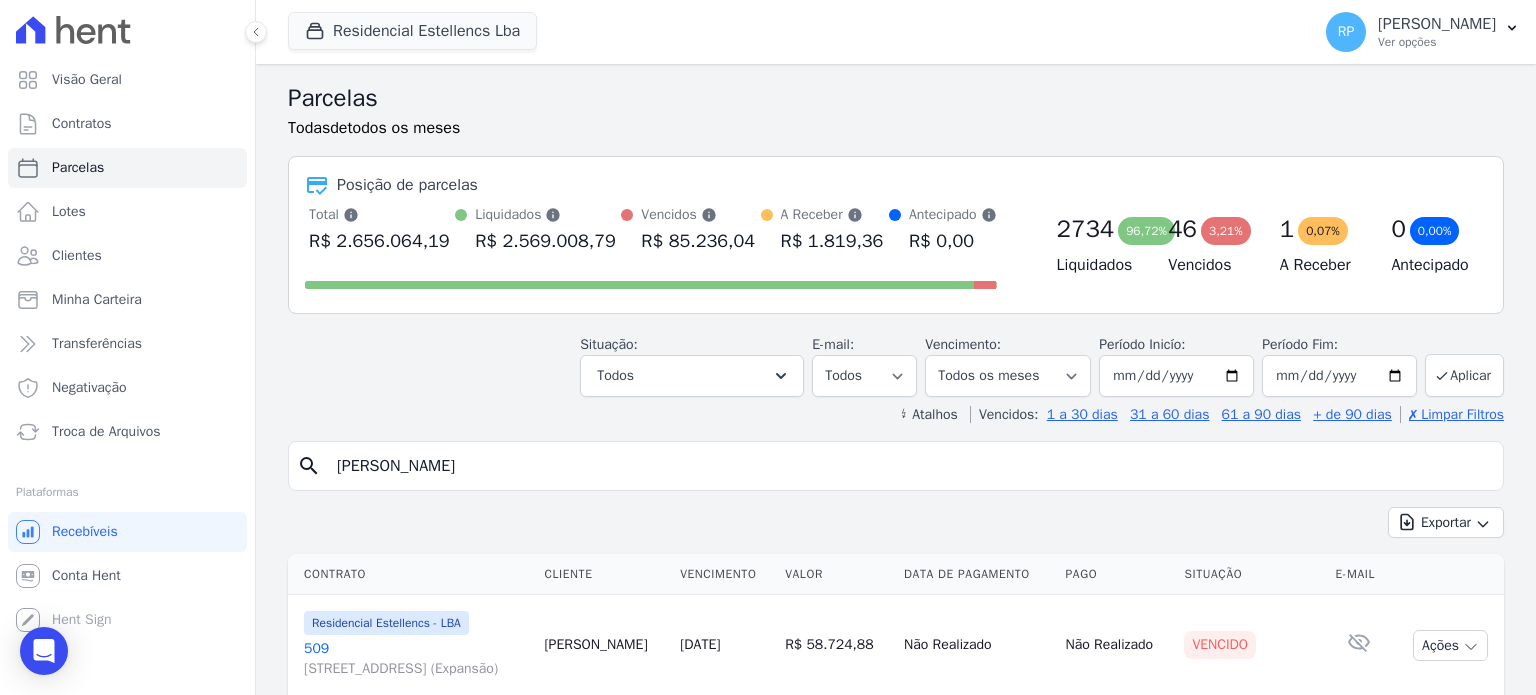 type on "VINICIUS CORREA" 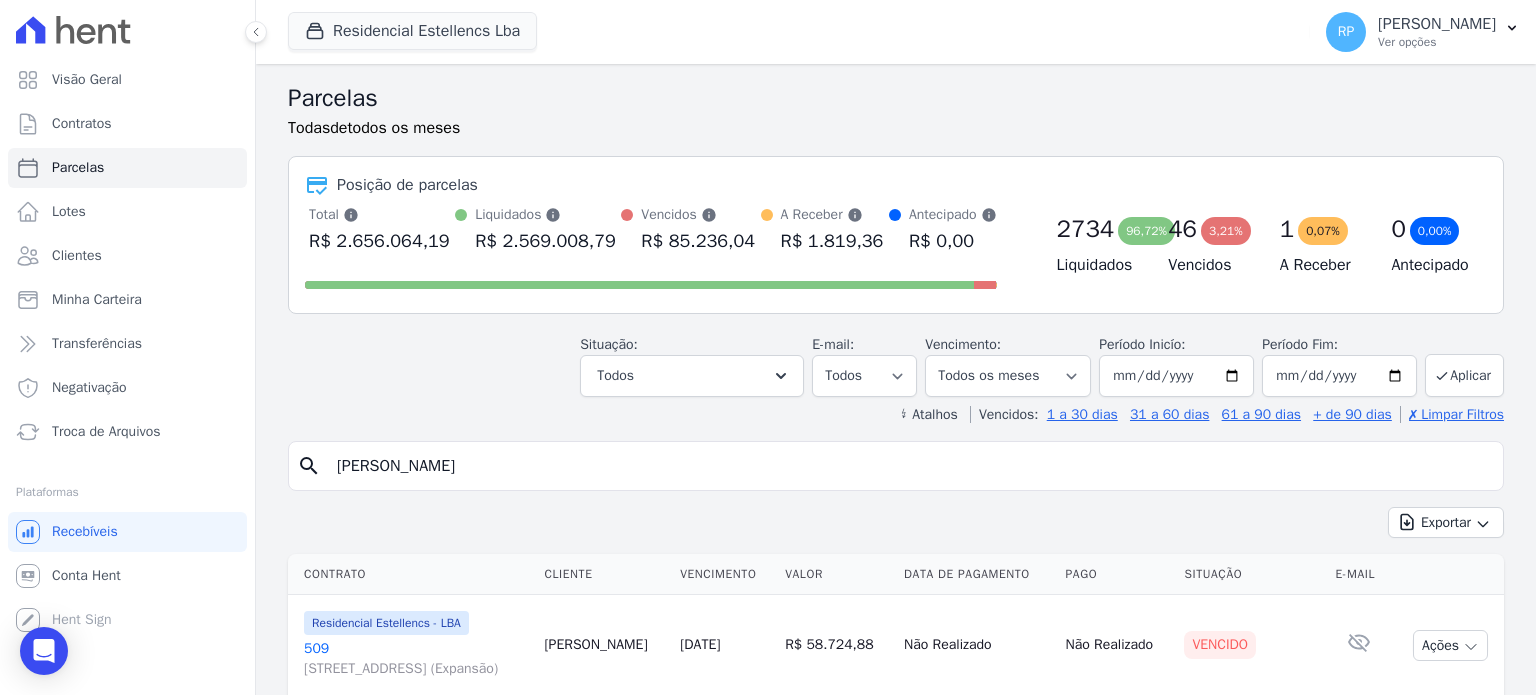 select 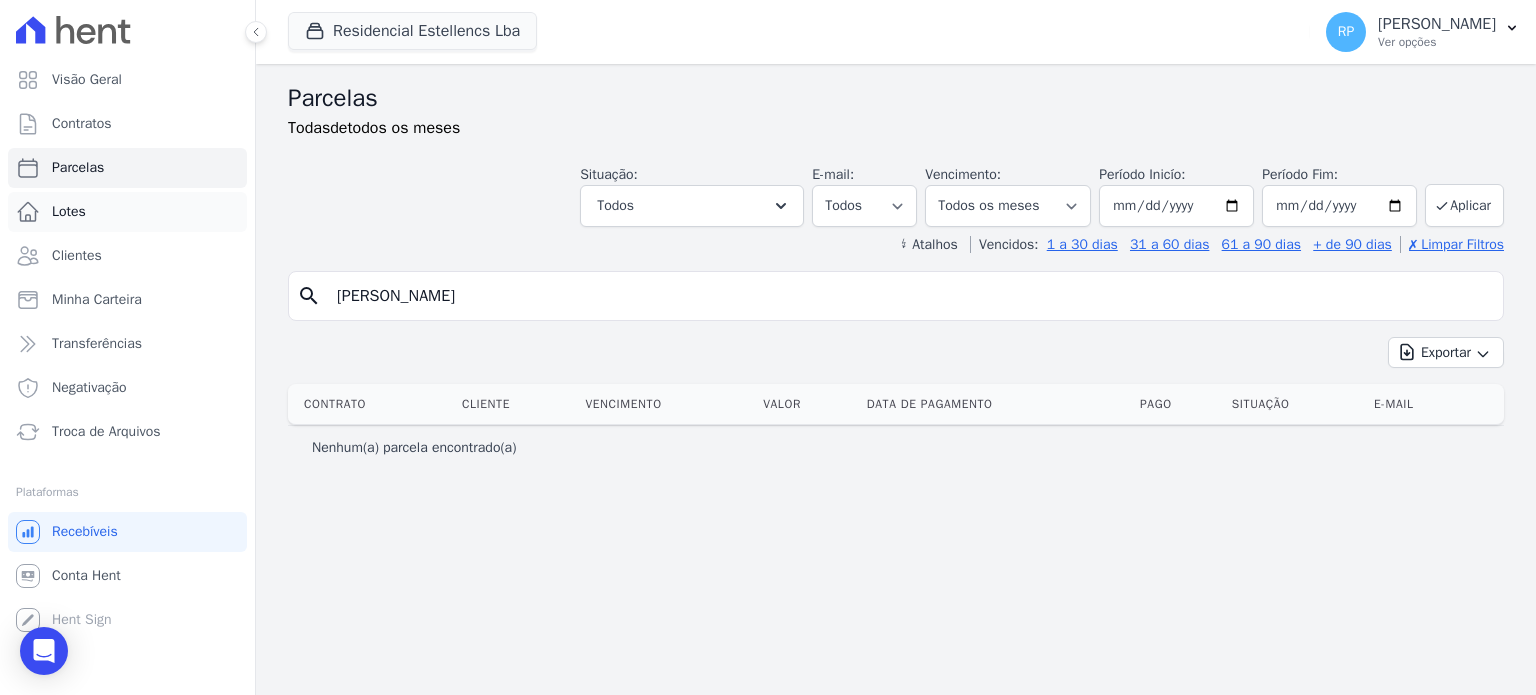 drag, startPoint x: 139, startPoint y: 272, endPoint x: 165, endPoint y: 220, distance: 58.137768 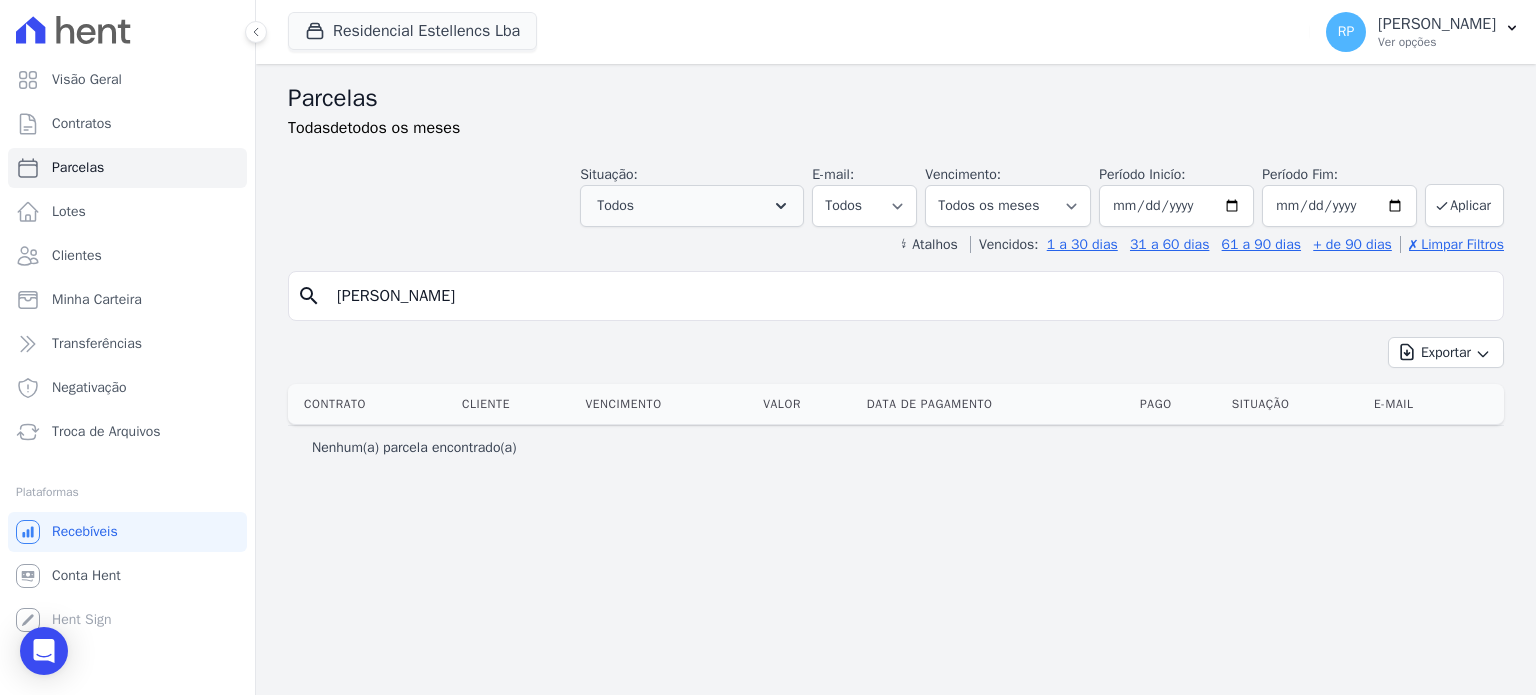 type on "Vinicius Rodrigues Correia" 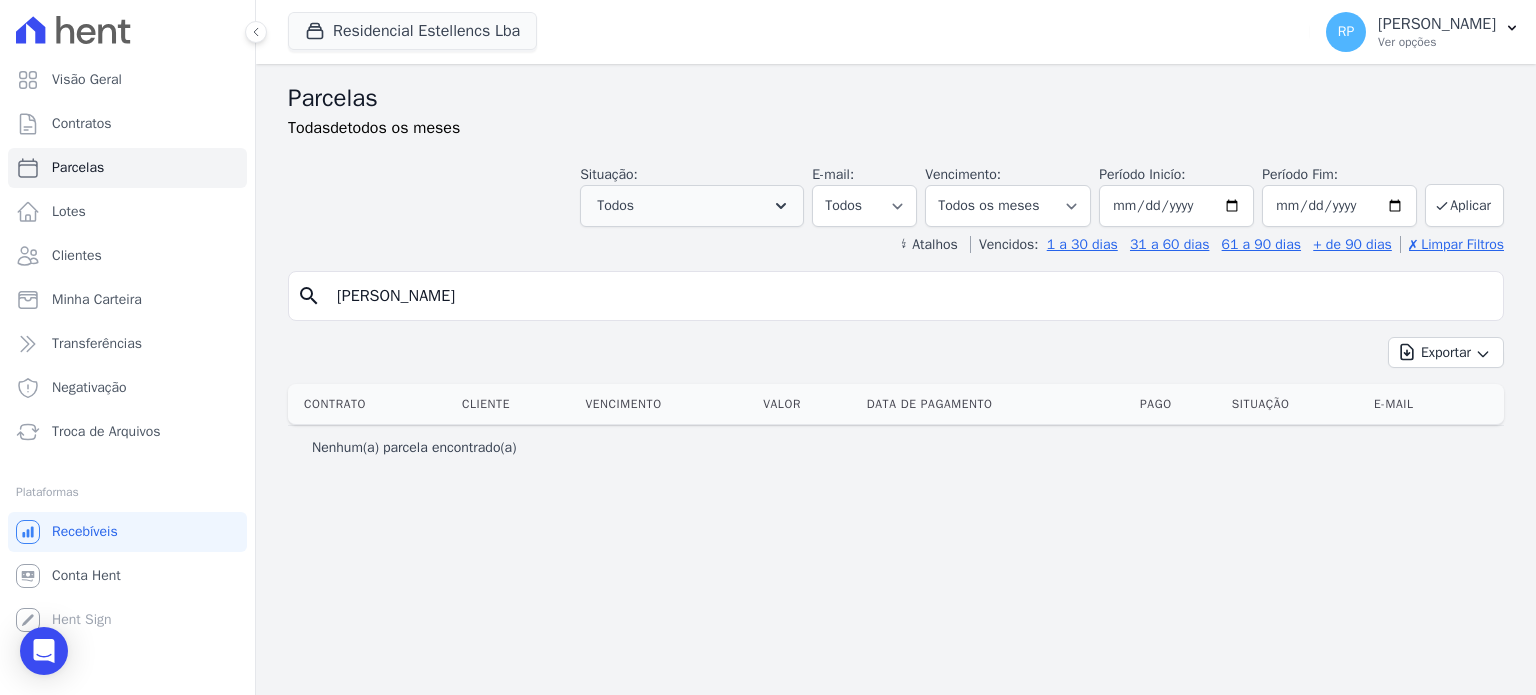 select 